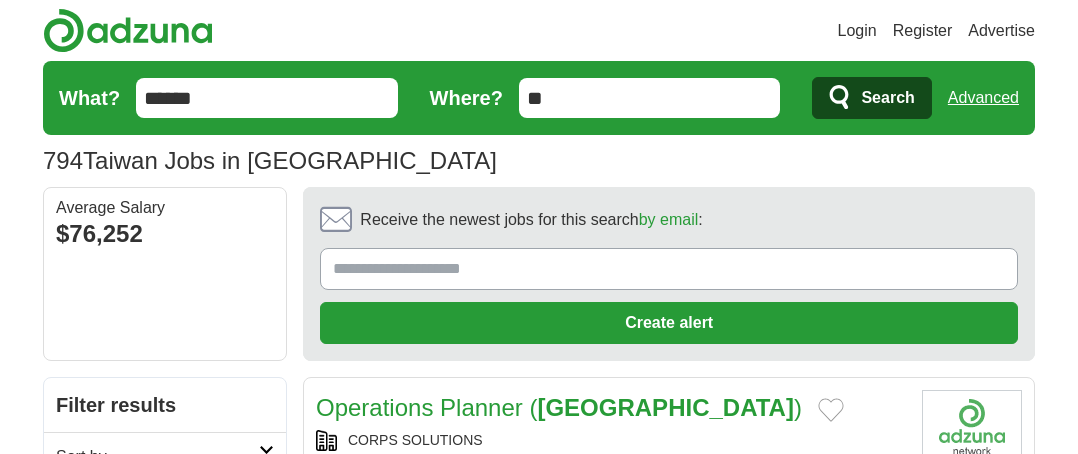 scroll, scrollTop: 0, scrollLeft: 0, axis: both 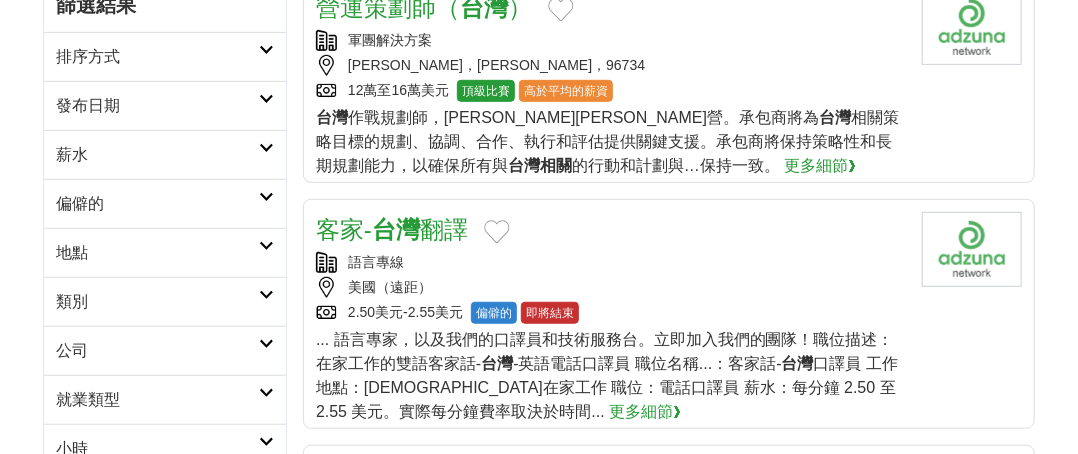 click at bounding box center (266, 50) 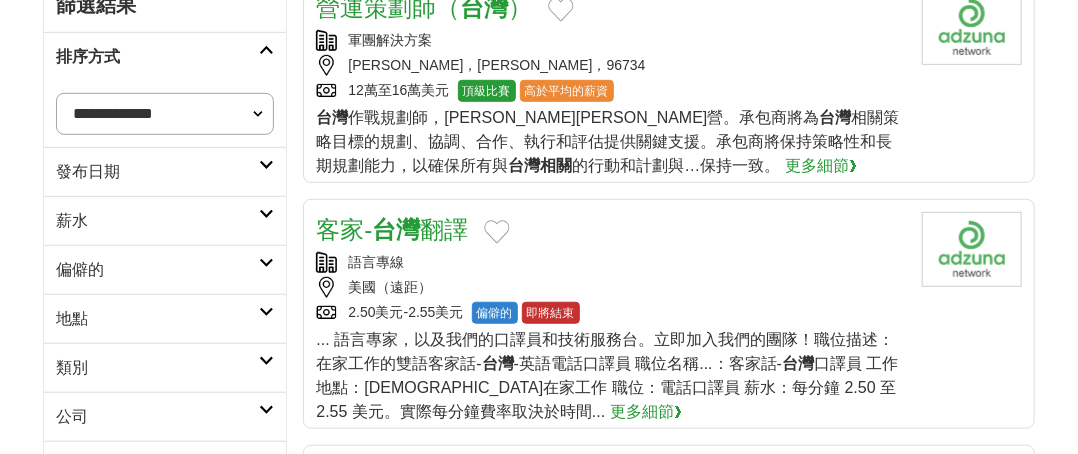 click on "**********" at bounding box center (165, 114) 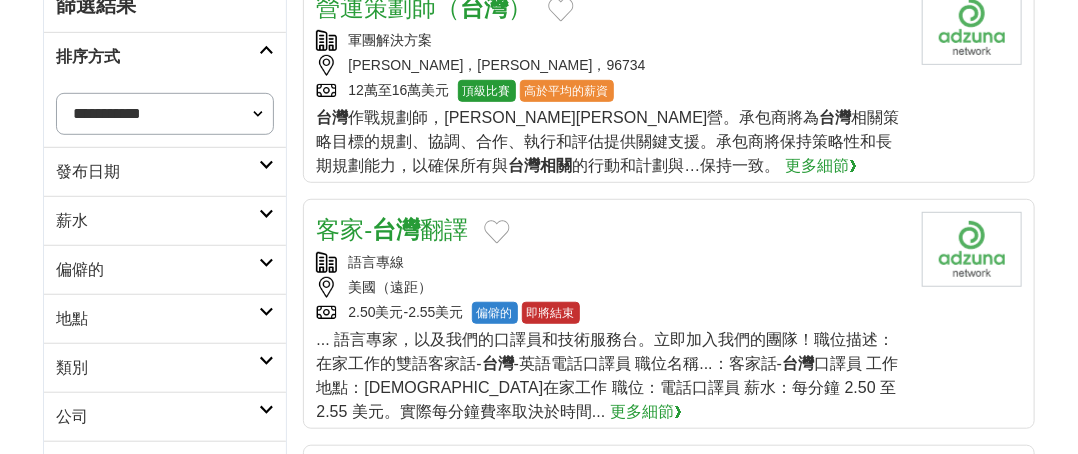 click on "**********" at bounding box center [165, 114] 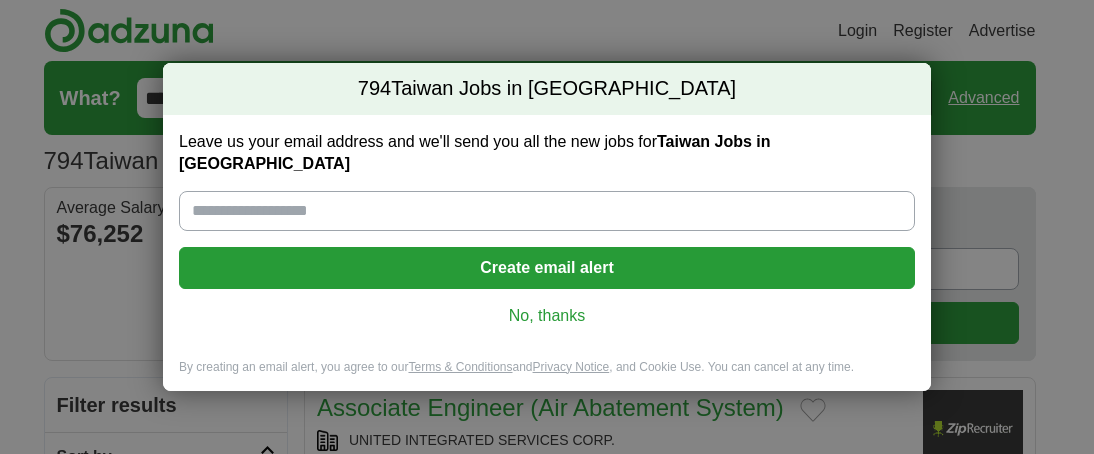 scroll, scrollTop: 0, scrollLeft: 0, axis: both 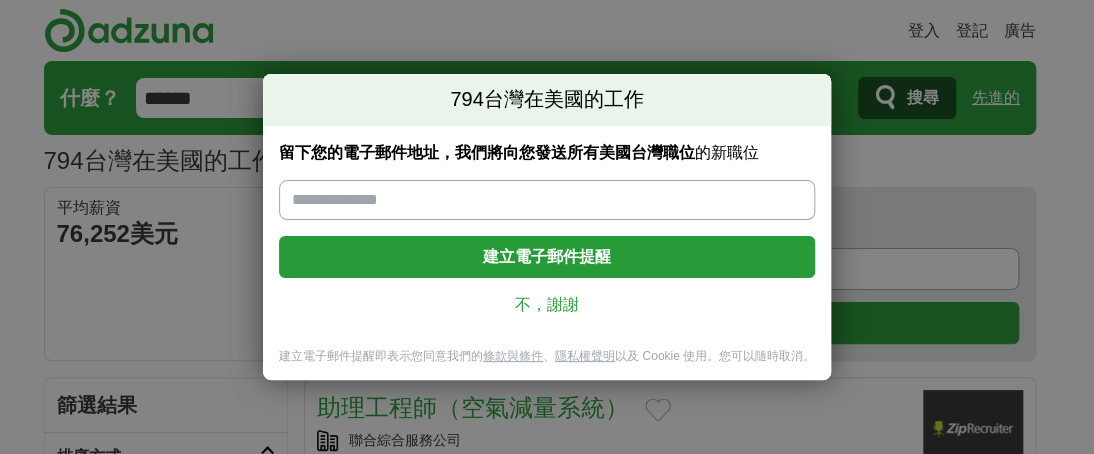 click on "不，謝謝" at bounding box center (547, 304) 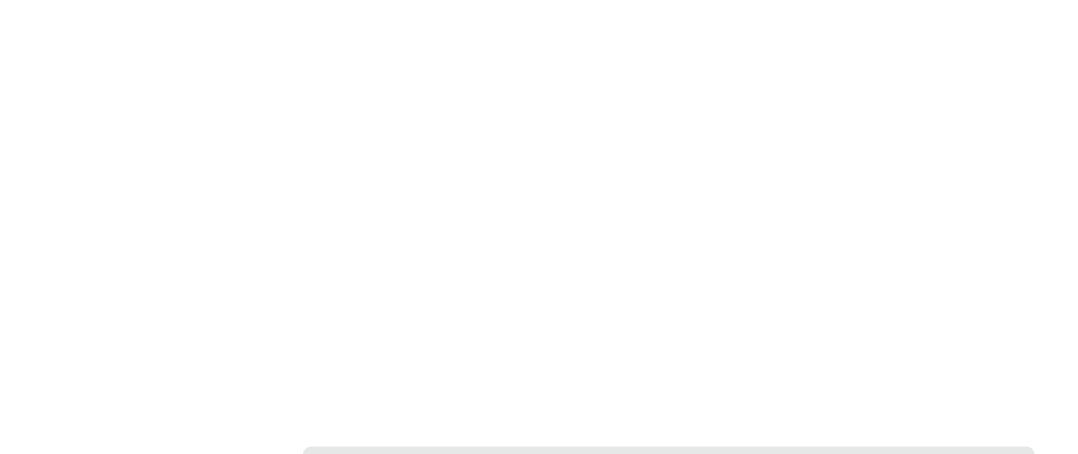 scroll, scrollTop: 3800, scrollLeft: 0, axis: vertical 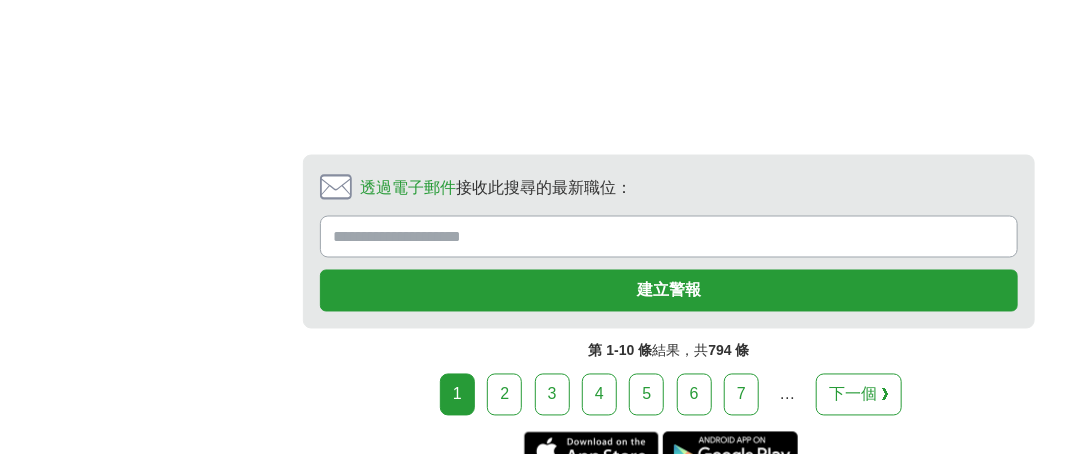 click on "下一個 ❯" at bounding box center [859, 394] 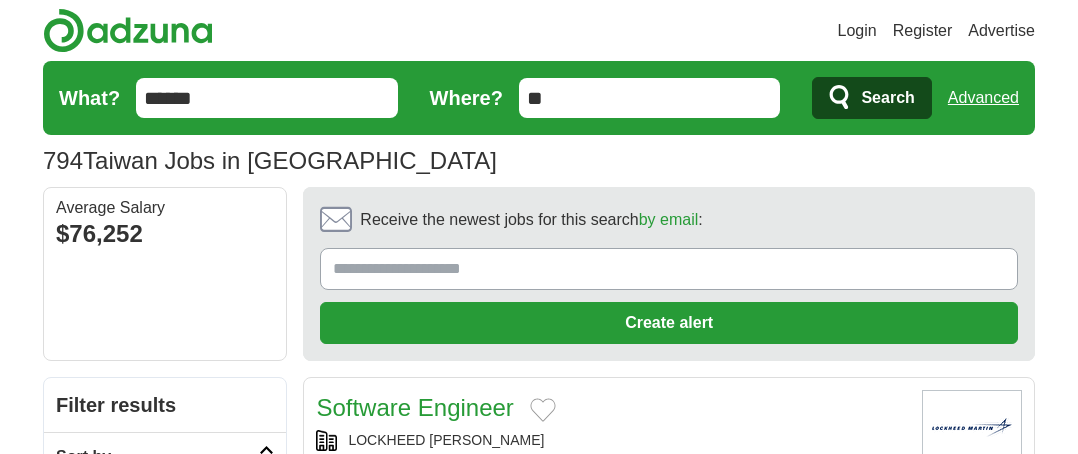 scroll, scrollTop: 0, scrollLeft: 0, axis: both 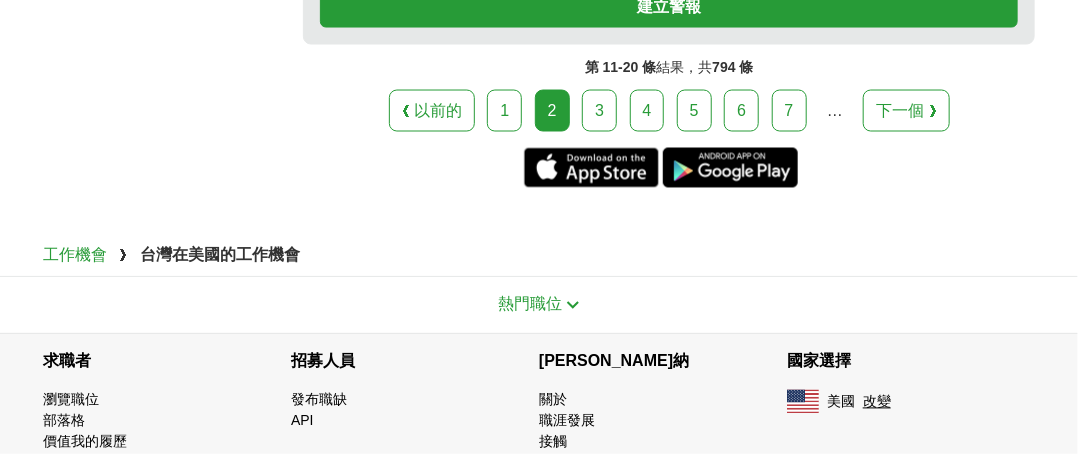 click on "3" at bounding box center (599, 110) 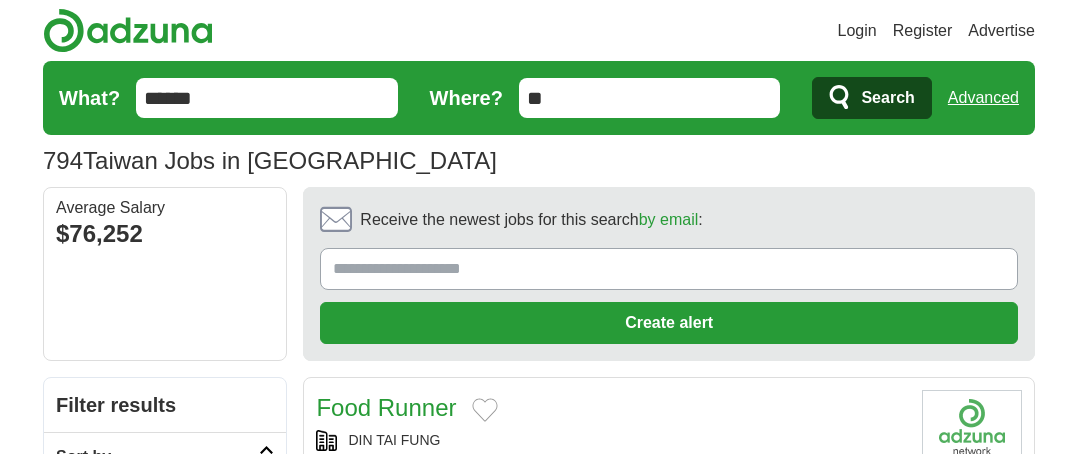 scroll, scrollTop: 0, scrollLeft: 0, axis: both 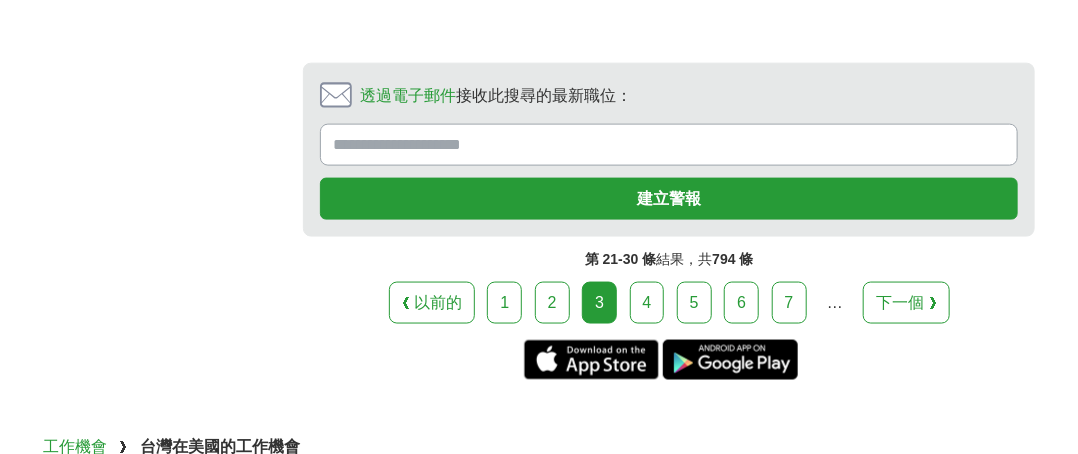 click on "下一個 ❯" at bounding box center (906, 302) 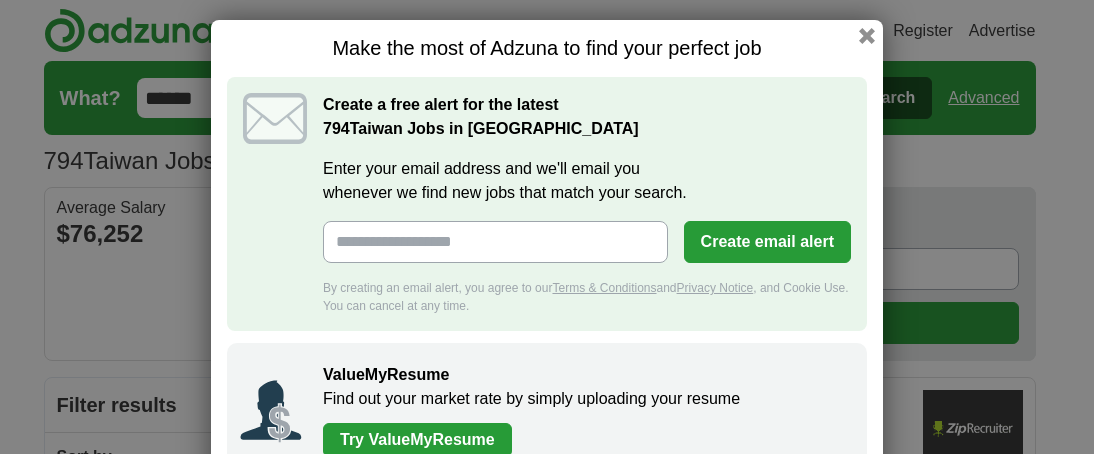 scroll, scrollTop: 0, scrollLeft: 0, axis: both 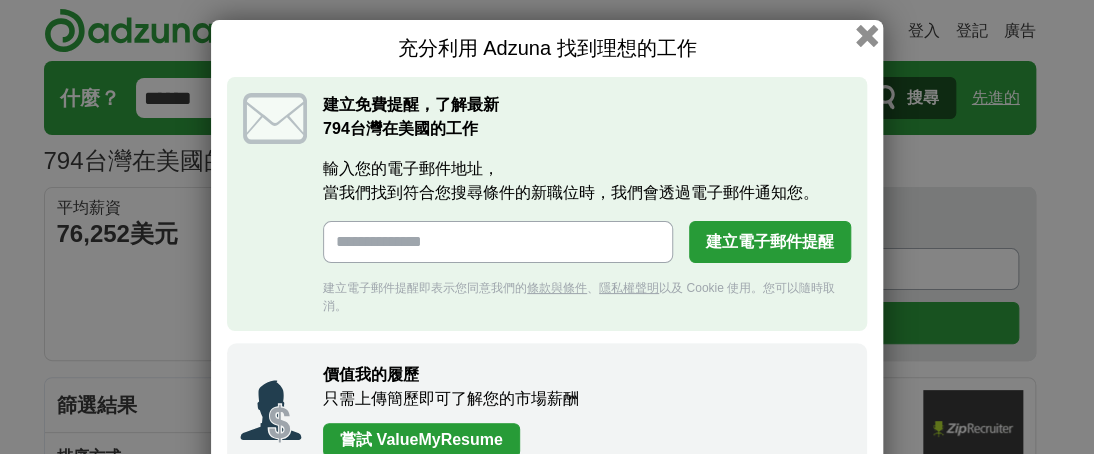 click at bounding box center [867, 36] 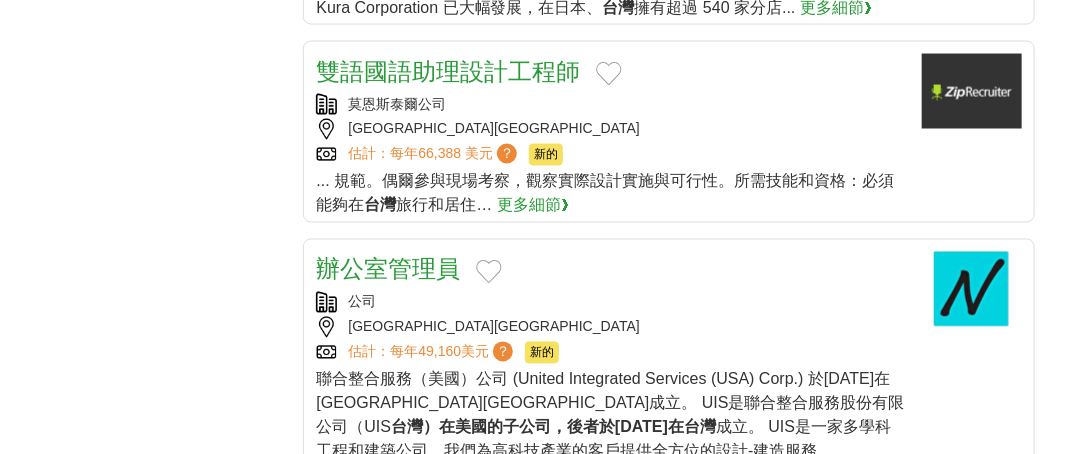 scroll, scrollTop: 1200, scrollLeft: 0, axis: vertical 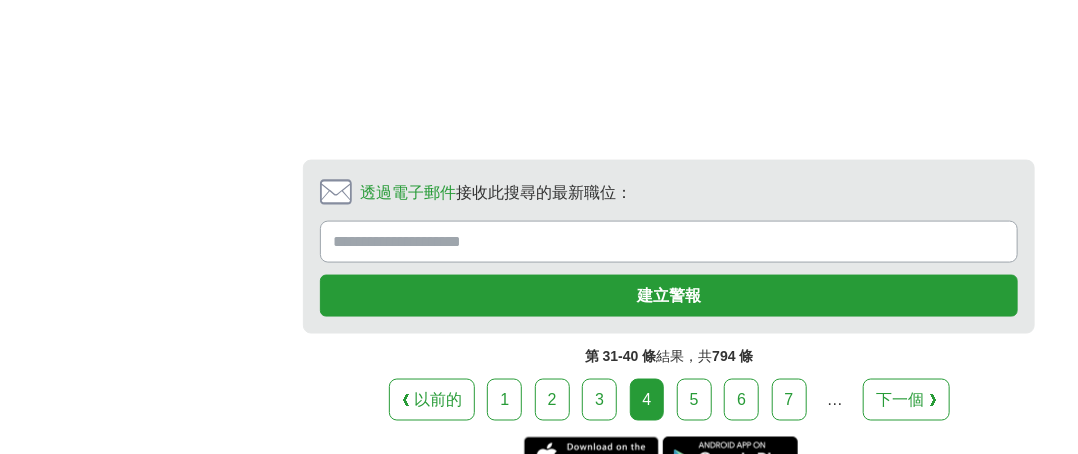 click on "下一個 ❯" at bounding box center (906, 399) 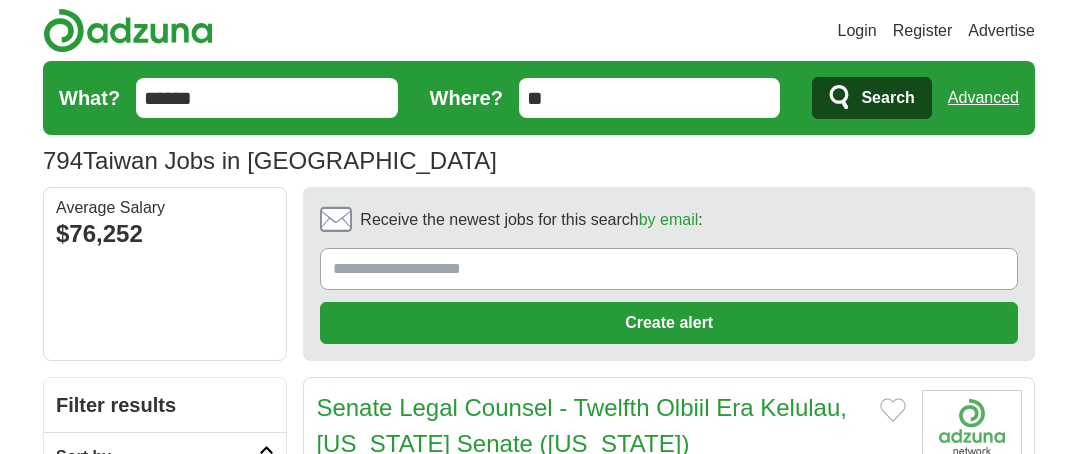 scroll, scrollTop: 0, scrollLeft: 0, axis: both 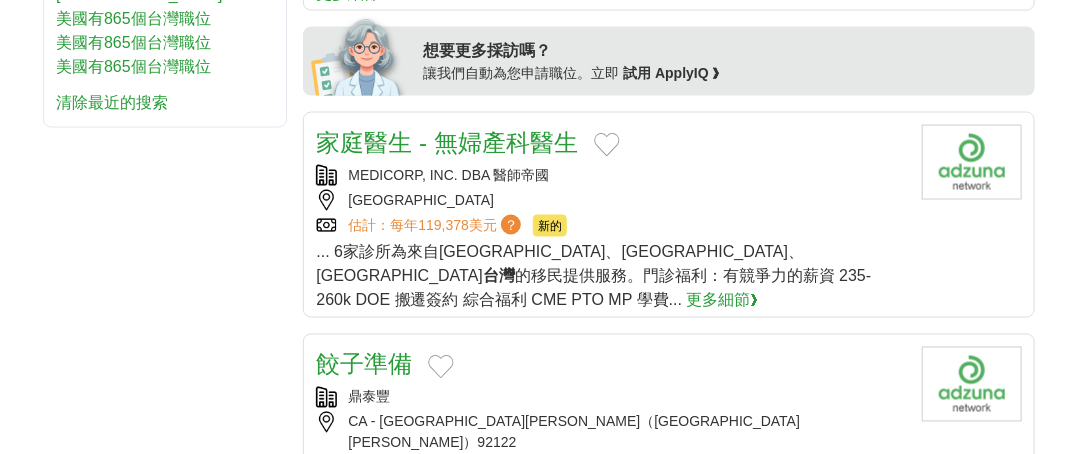 click on "的移民提供服務。門診福利：有競爭力的薪資 235-260k DOE 搬遷簽約 綜合福利 CME PTO MP 學費..." at bounding box center [593, 288] 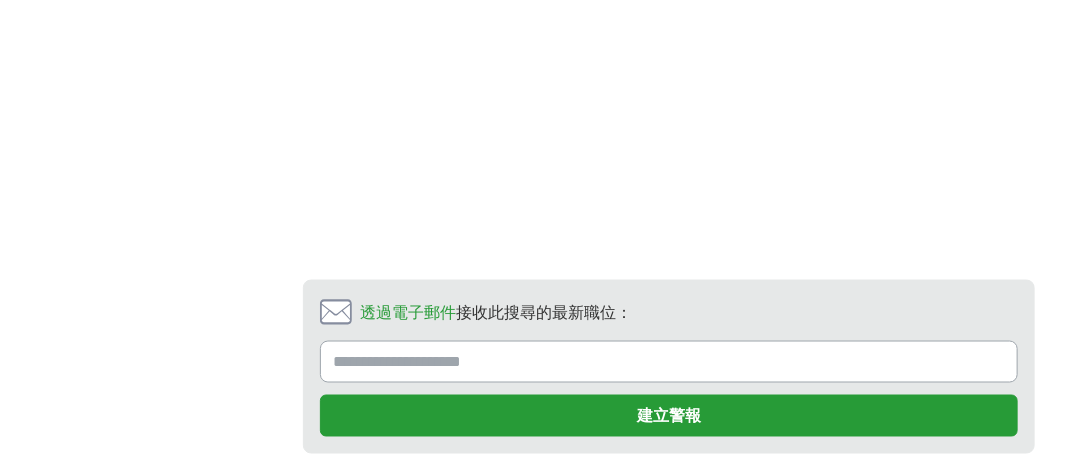 scroll, scrollTop: 3700, scrollLeft: 0, axis: vertical 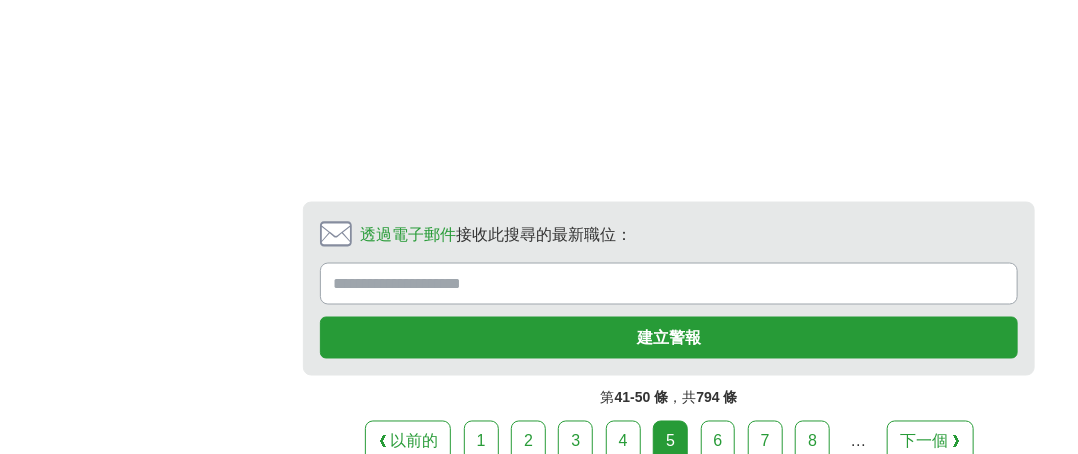 click on "下一個 ❯" at bounding box center (930, 441) 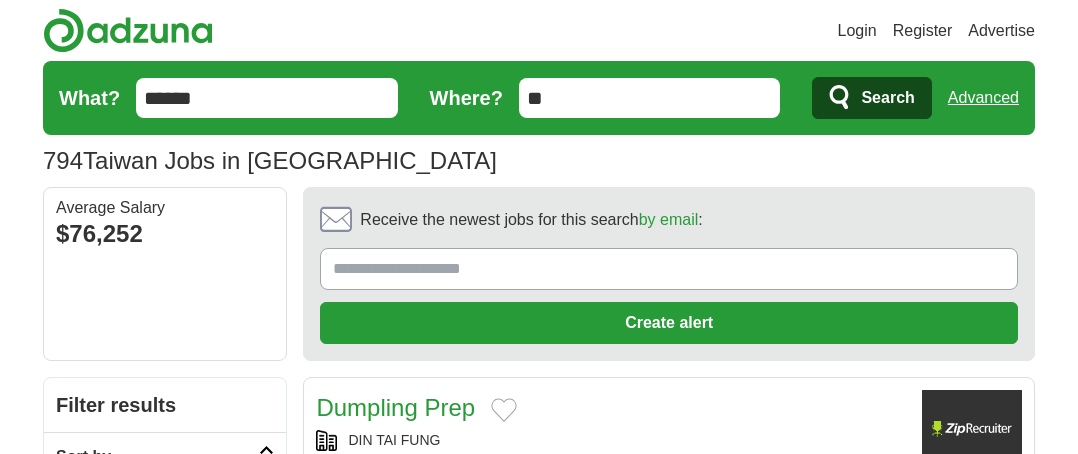 scroll, scrollTop: 0, scrollLeft: 0, axis: both 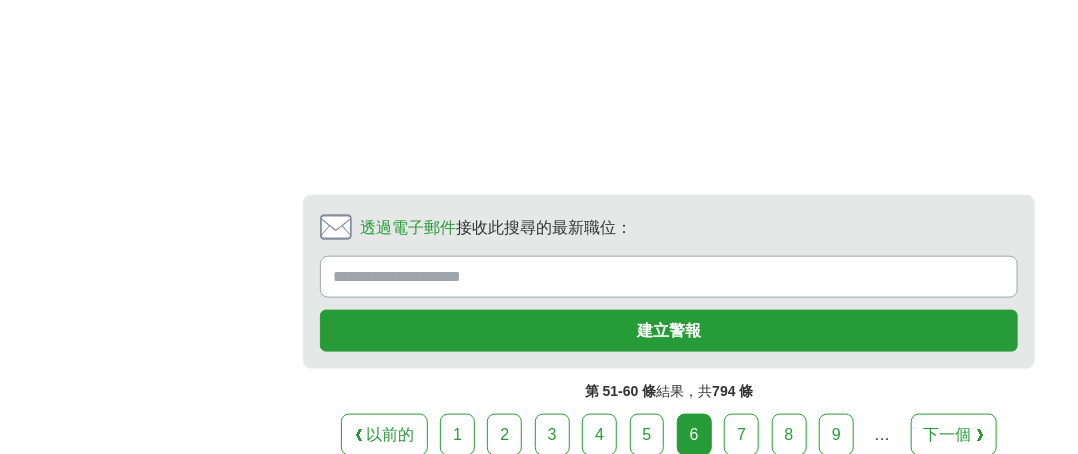 click on "下一個 ❯" at bounding box center [954, 434] 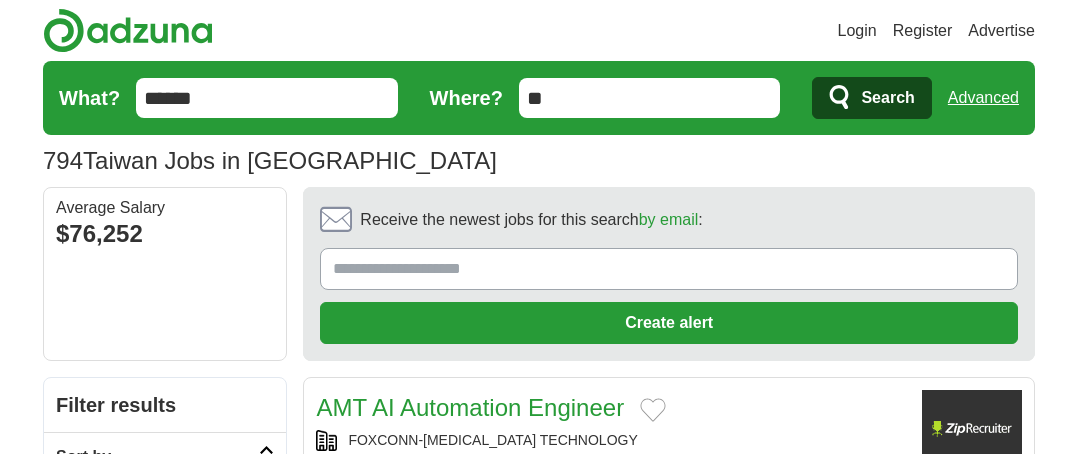 scroll, scrollTop: 0, scrollLeft: 0, axis: both 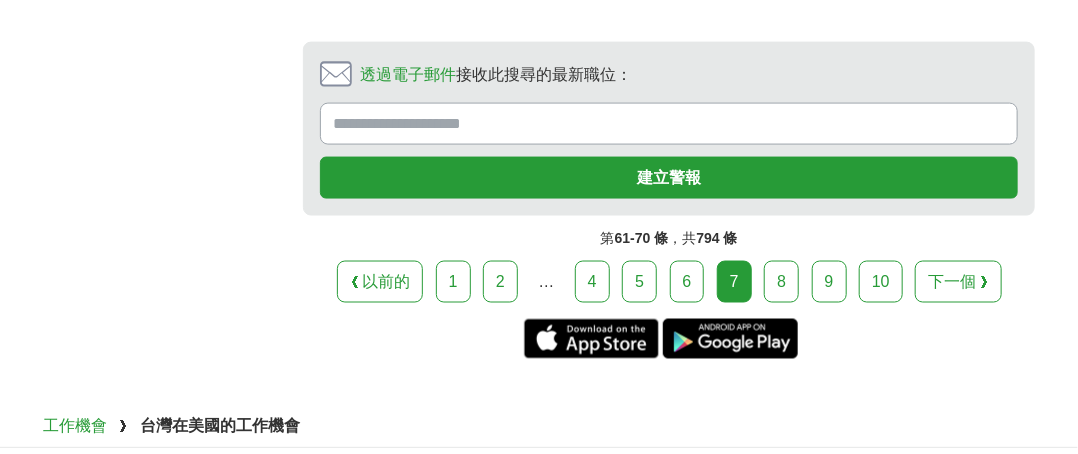 click on "下一個 ❯" at bounding box center (958, 281) 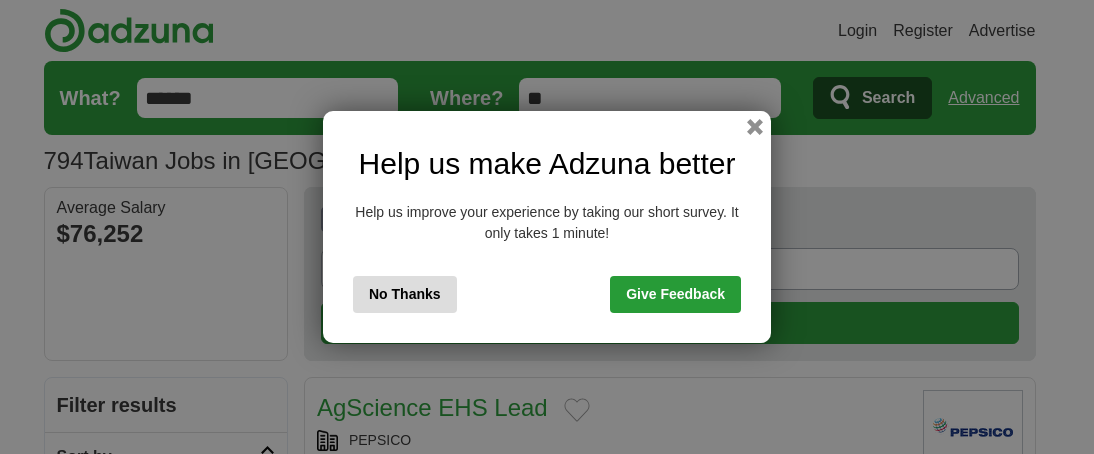 scroll, scrollTop: 0, scrollLeft: 0, axis: both 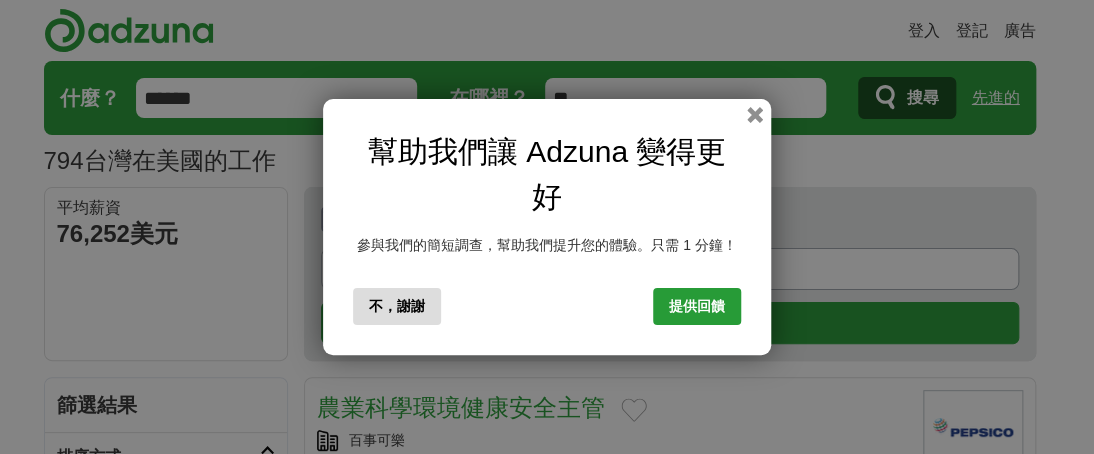 click on "不，謝謝" at bounding box center (397, 306) 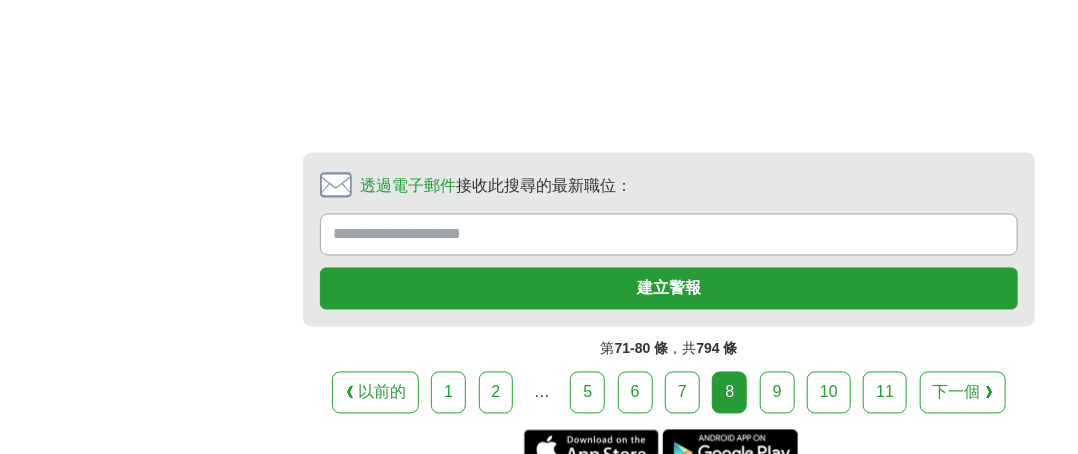 scroll, scrollTop: 3900, scrollLeft: 0, axis: vertical 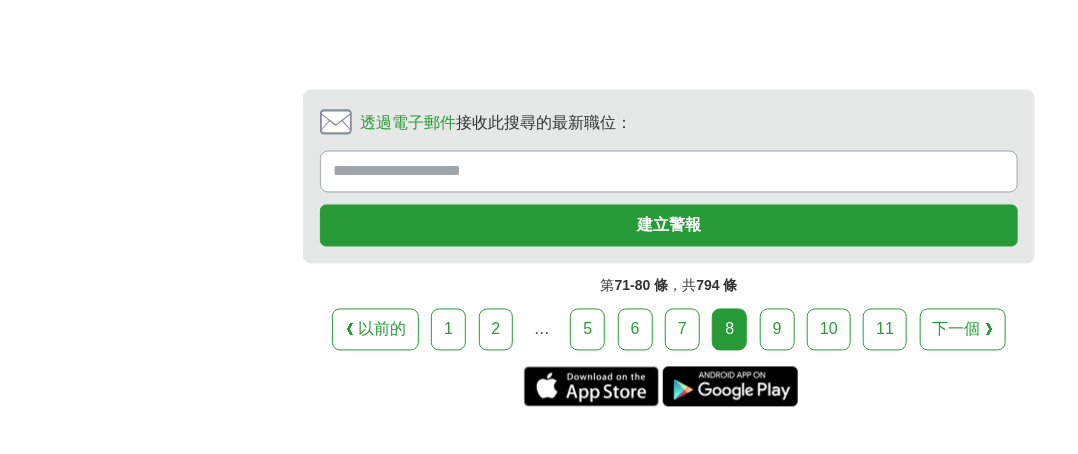click on "下一個 ❯" at bounding box center (963, 329) 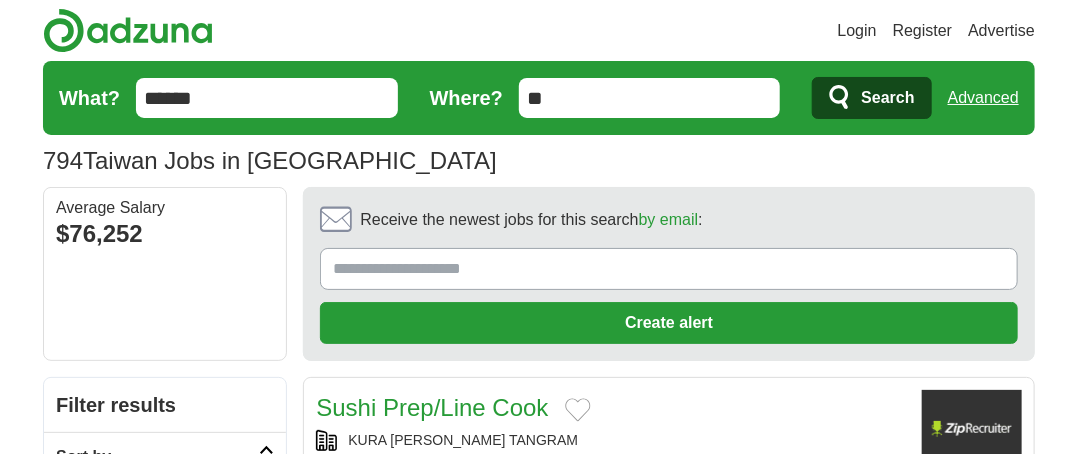 scroll, scrollTop: 213, scrollLeft: 0, axis: vertical 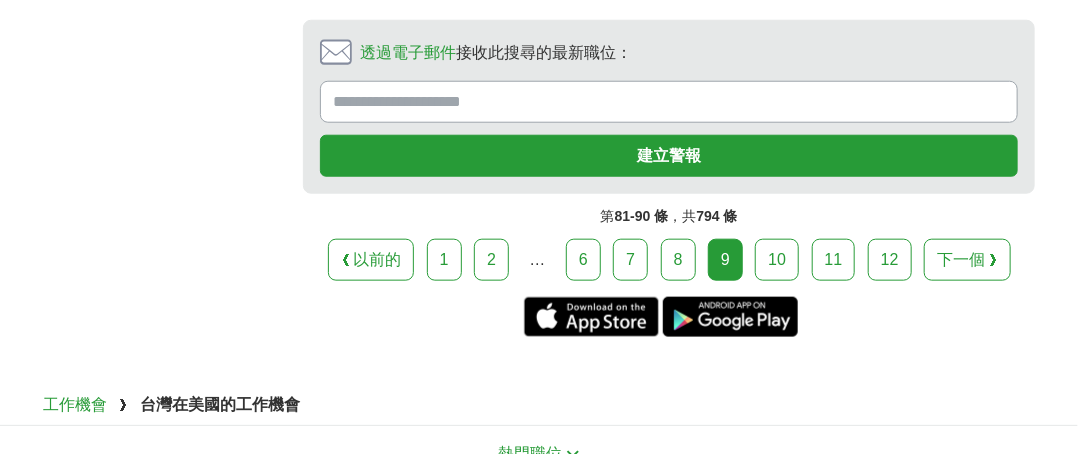 click on "10" at bounding box center [777, 259] 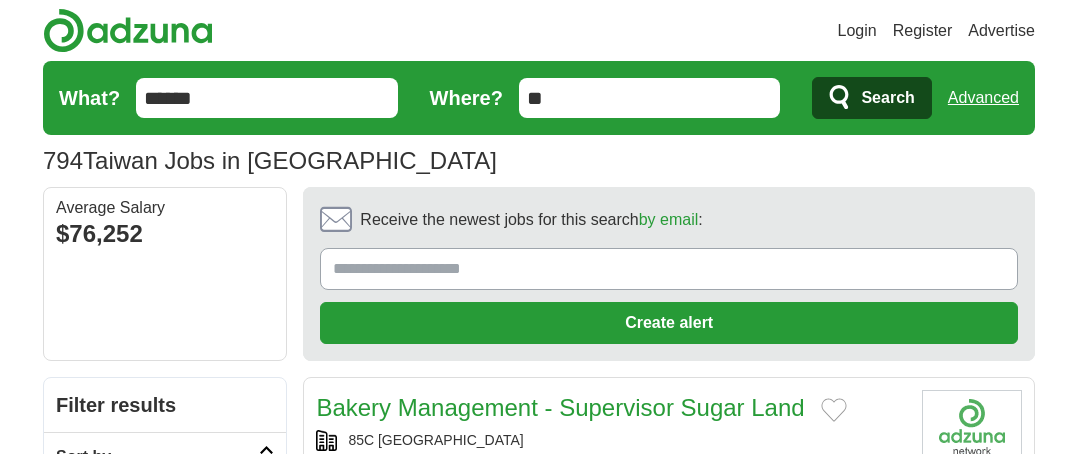 scroll, scrollTop: 0, scrollLeft: 0, axis: both 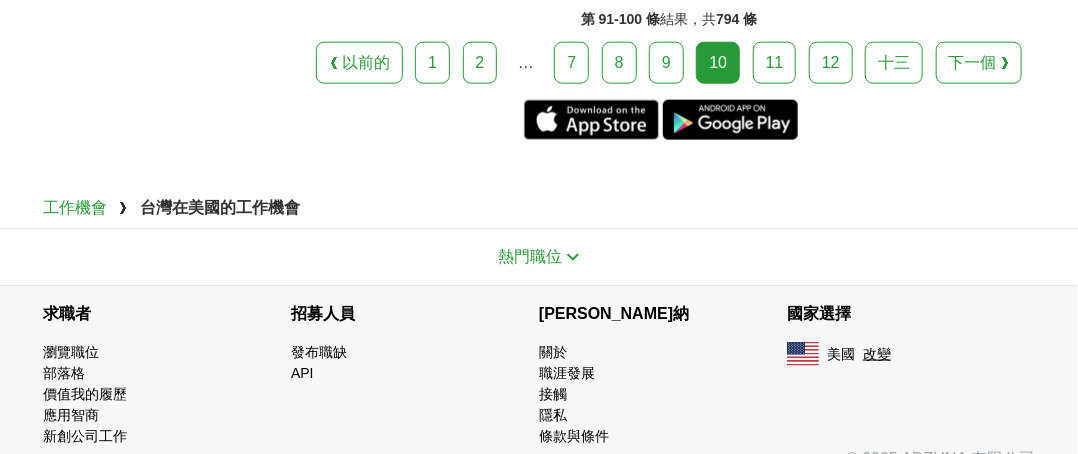 click on "1" at bounding box center [432, 63] 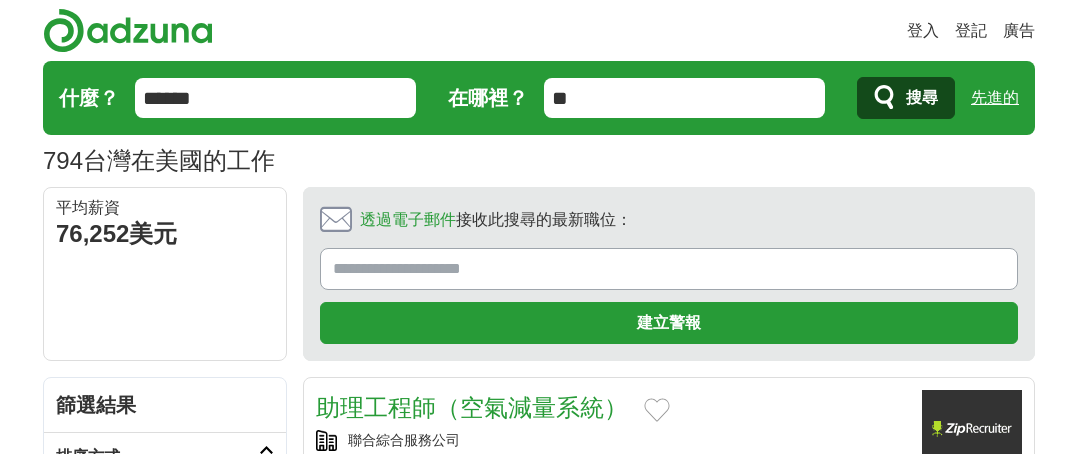 scroll, scrollTop: 0, scrollLeft: 0, axis: both 